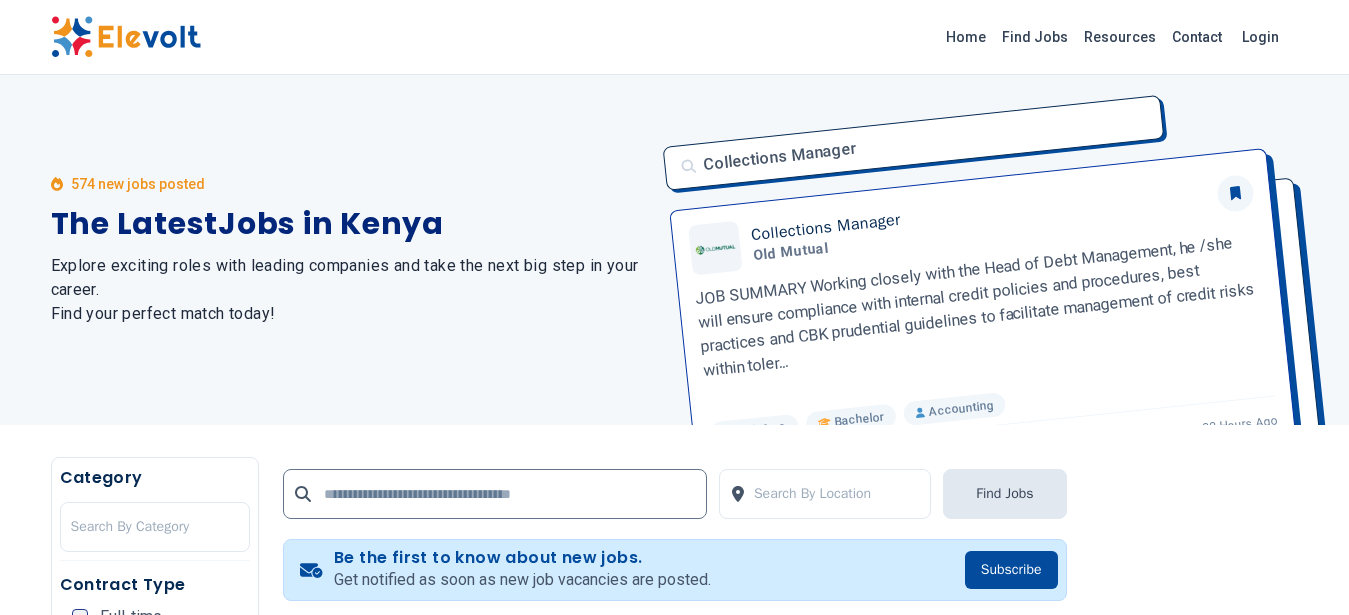 scroll, scrollTop: 506, scrollLeft: 0, axis: vertical 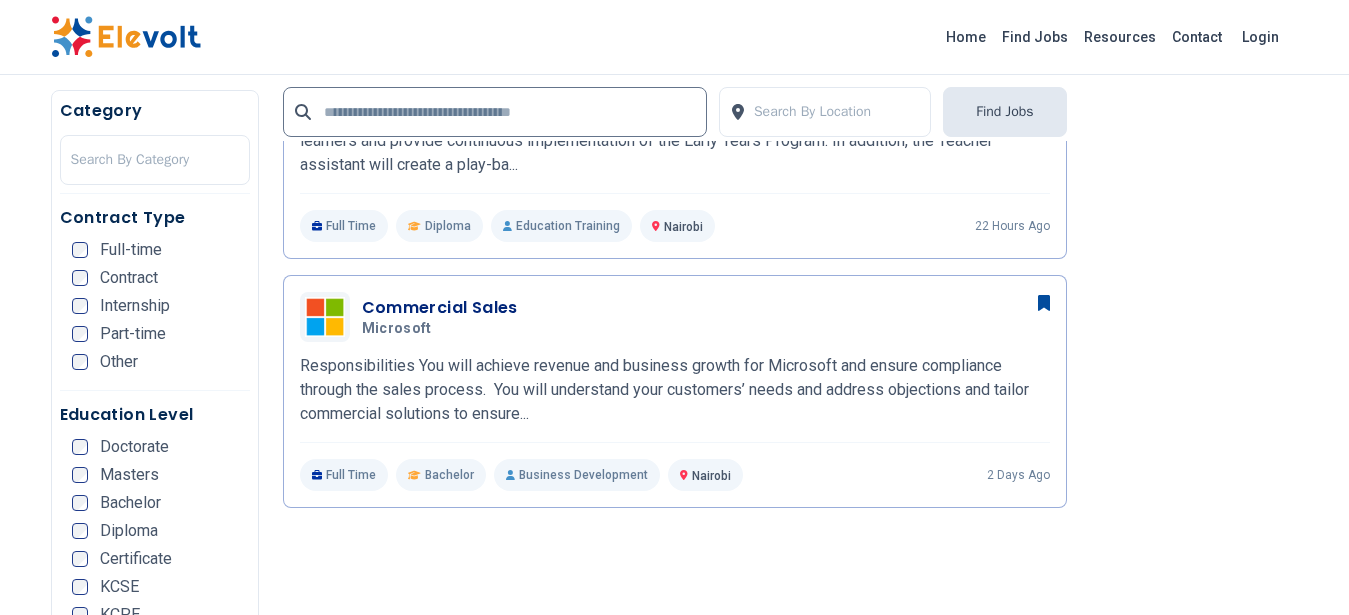 click on "What You’ll Do:
Identify and evaluate promising startups aligned with the firm's investment strategy
Conduct due diligence, including financial modeling and impact assessments
Support deal structuring and execution
Monitor portf..." at bounding box center [675, 816] 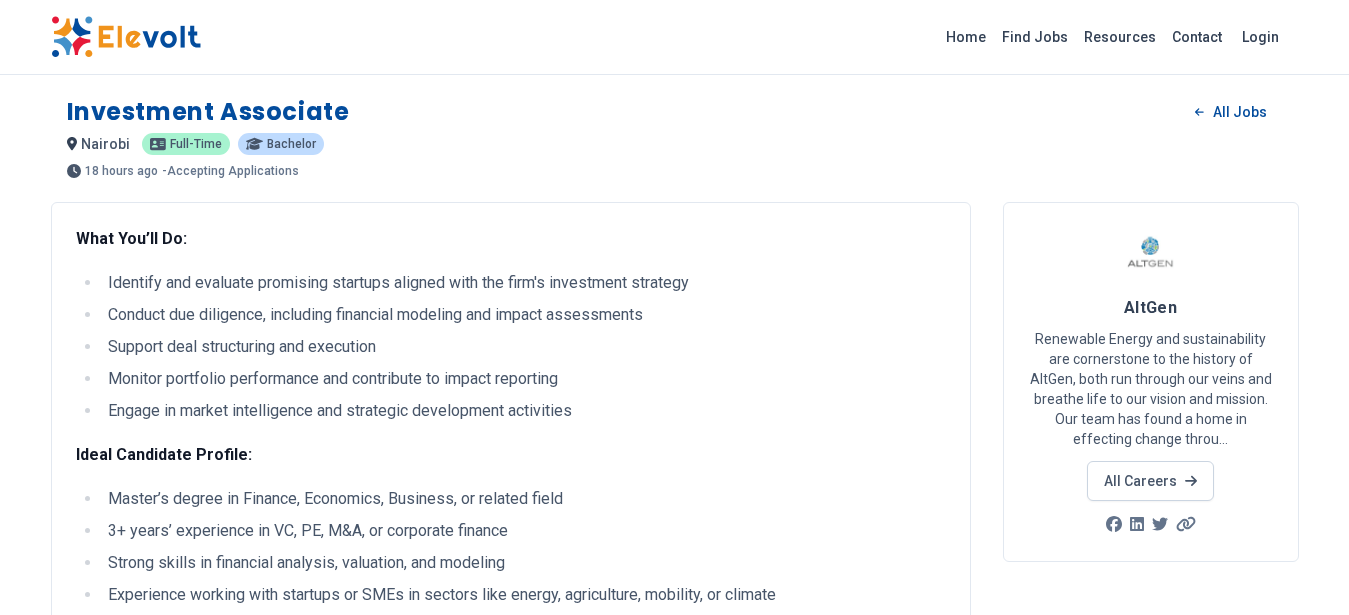 scroll, scrollTop: 0, scrollLeft: 0, axis: both 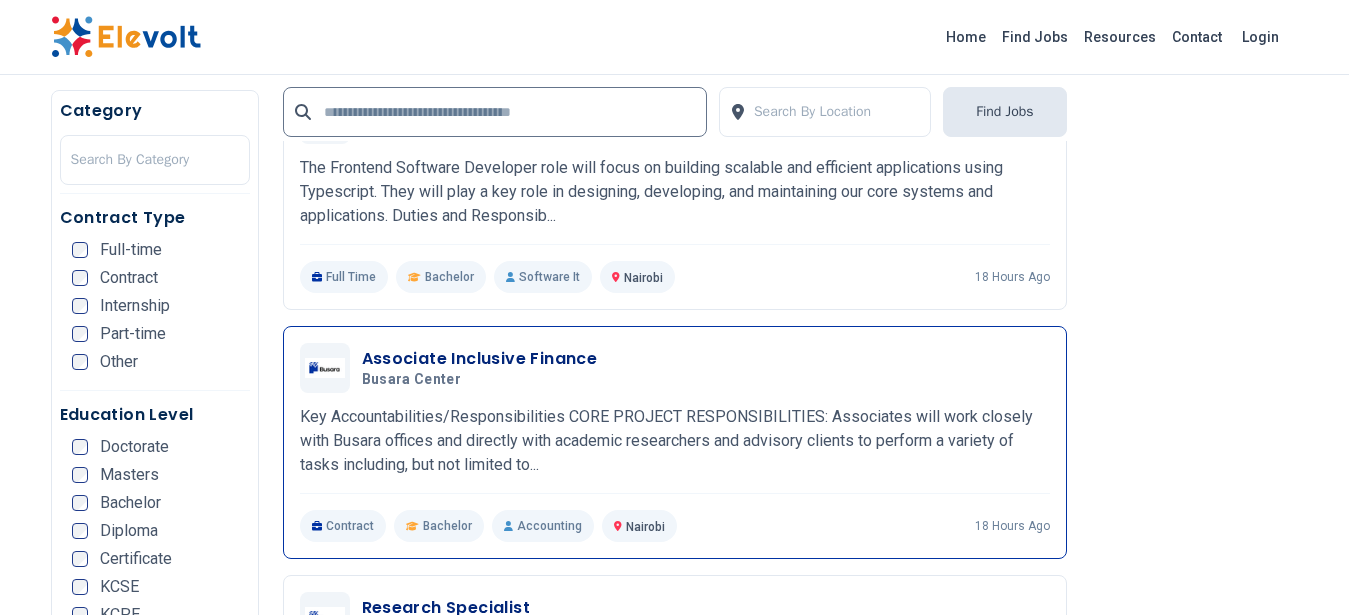 click on "Associate   Inclusive Finance Busara Center 08/07/2025 09/06/2025 Nairobi KE Key Accountabilities/Responsibilities
CORE PROJECT RESPONSIBILITIES: Associates will work closely with Busara offices and directly with academic researchers and advisory clients to perform a variety of tasks including, but not limited to... Key Accountabilities/Responsibilities
CORE PROJECT RESPONSIBILITIES: Associates will work closely with Busara offices and directly with academic researchers and advisory clients to perform a variety of tasks including, but not limited to:
Engage in multiple large-scale research and advisory projects at a given time.
Plan, manage, and execute external and internal engagements independently from start to finish with limited supervision.
Incorporate the latest research in qualitative and quantitative methods, behavioral science, psychology, economics, and development to provide creative solutions to engagements." at bounding box center [675, 442] 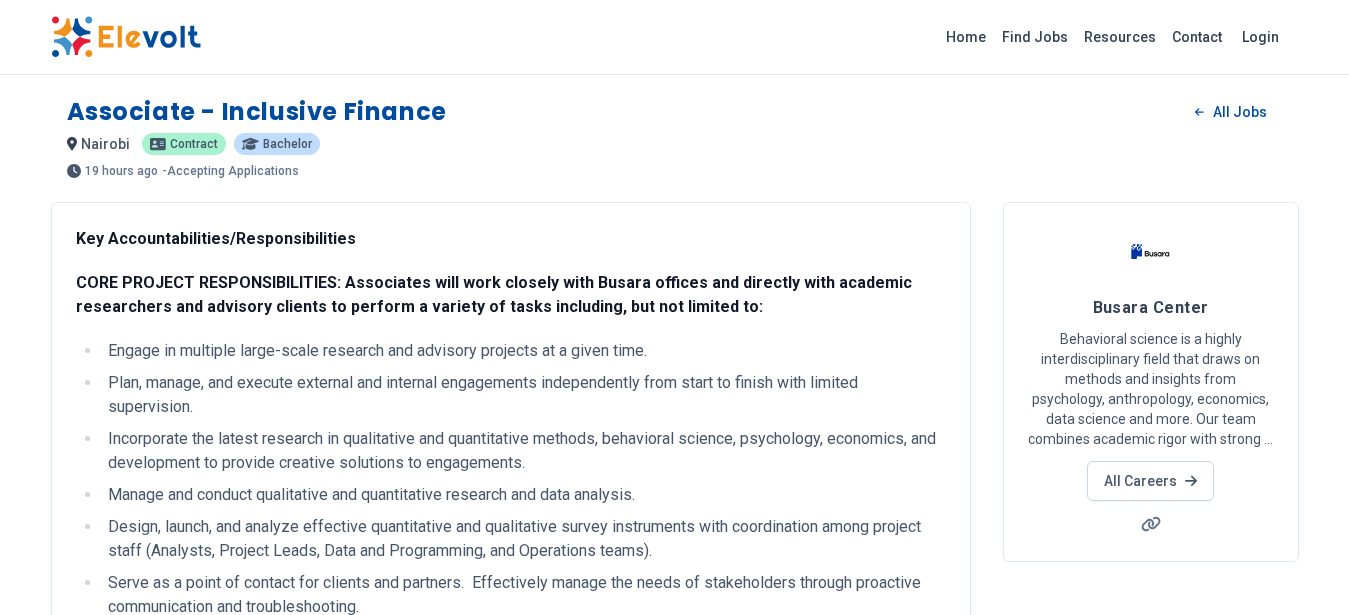 scroll, scrollTop: 1518, scrollLeft: 0, axis: vertical 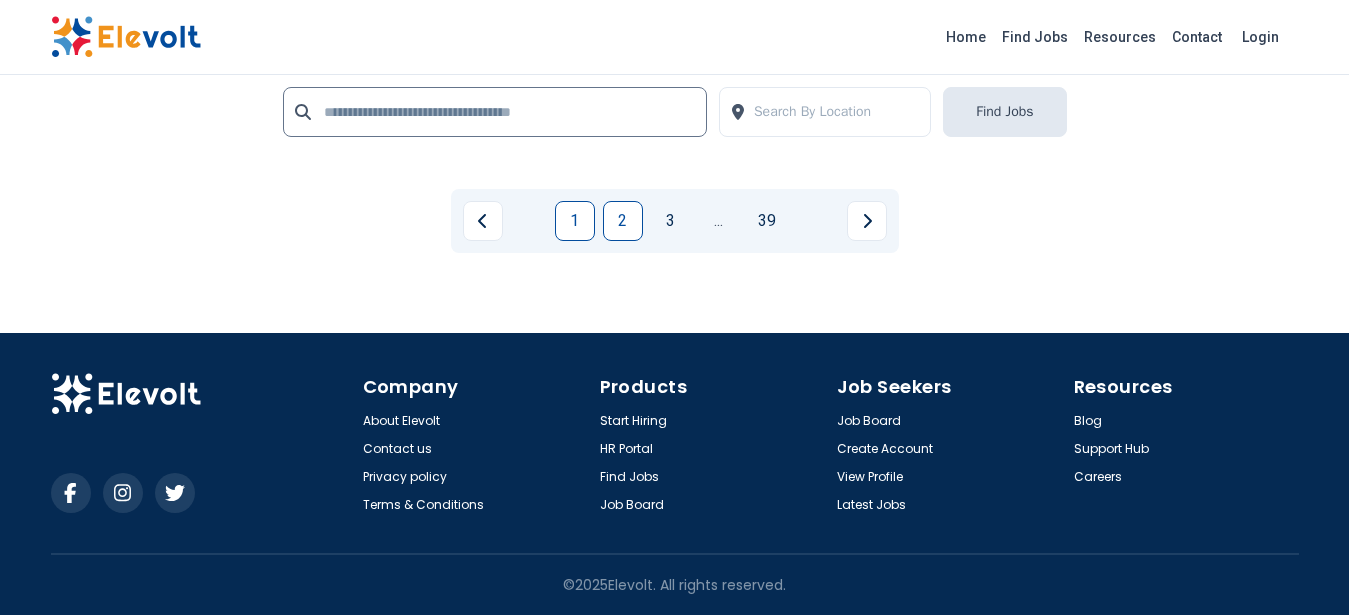 click on "2" at bounding box center [623, 221] 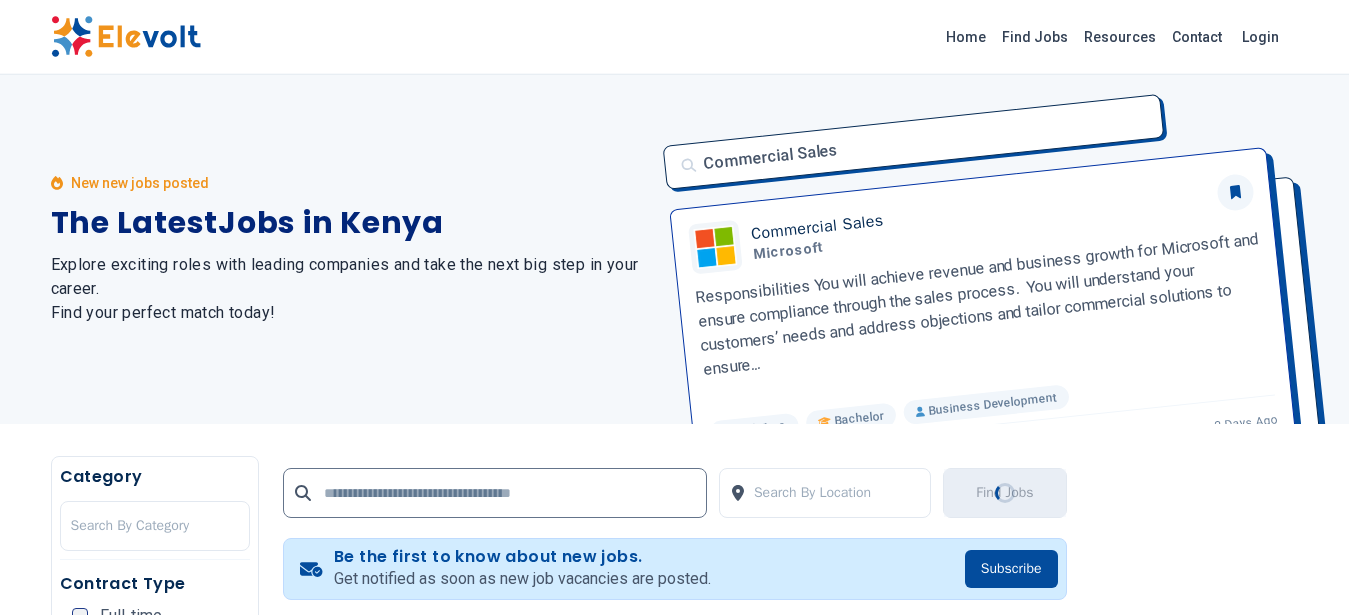 scroll, scrollTop: 0, scrollLeft: 0, axis: both 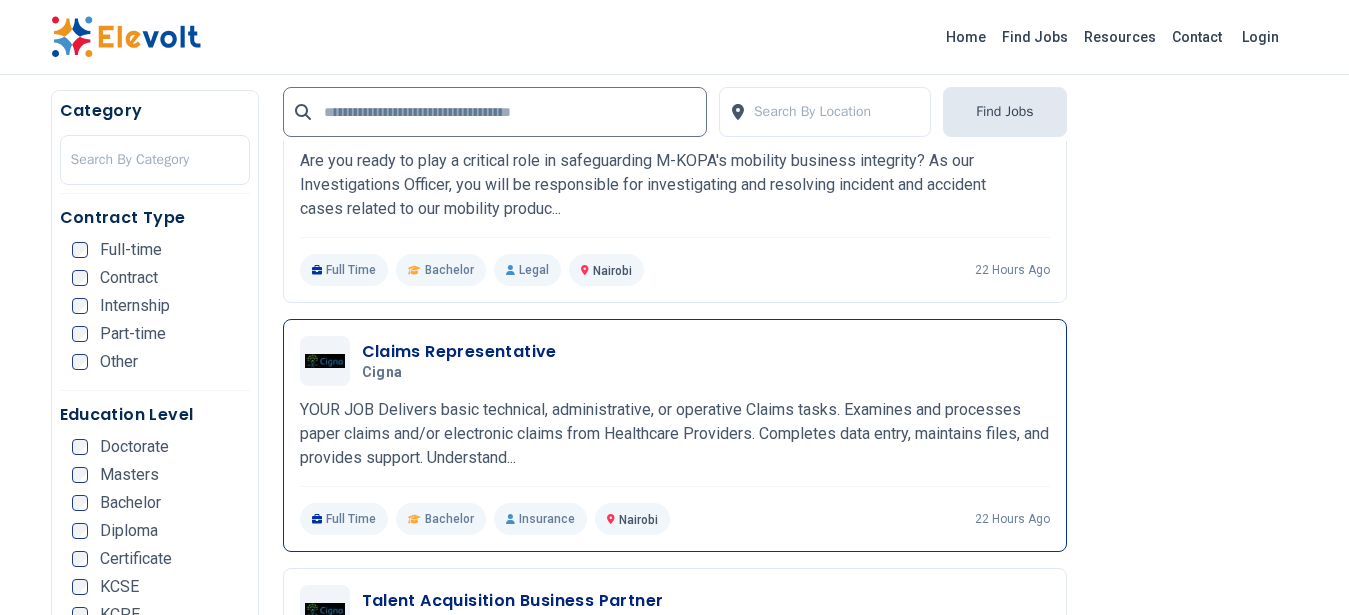 click on "YOUR JOB
Delivers basic technical, administrative, or operative Claims tasks. Examines and processes paper claims and/or electronic claims from Healthcare Providers. Completes data entry, maintains files, and provides support. Understand..." at bounding box center [675, 434] 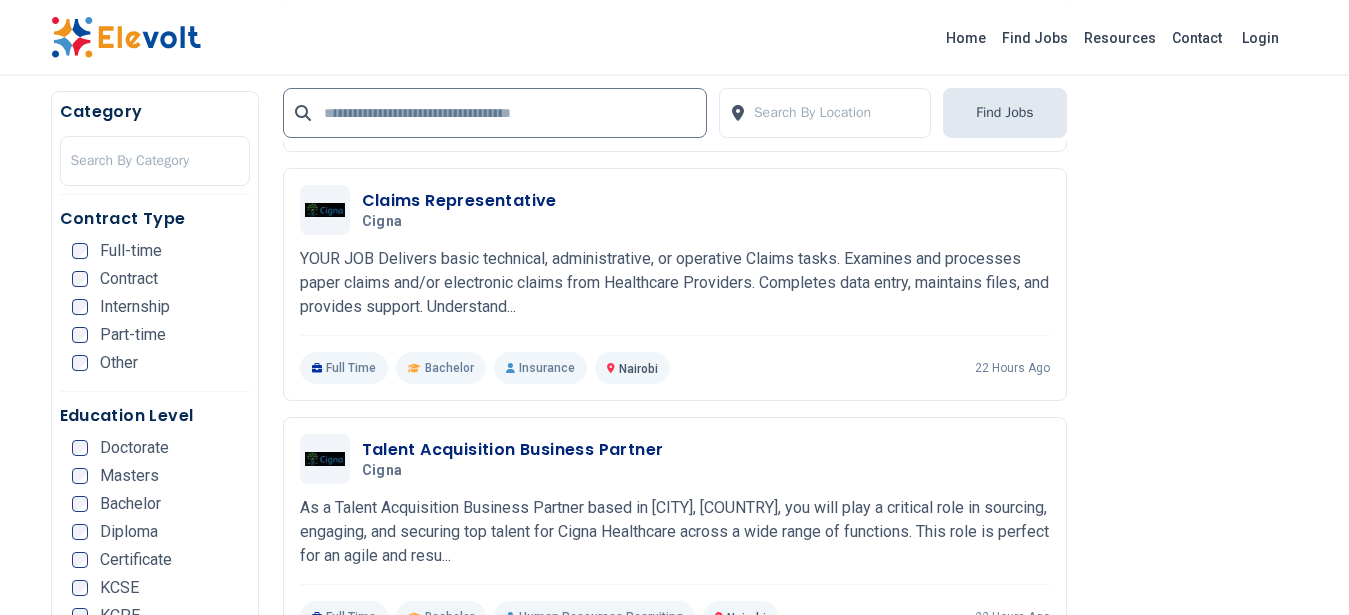 scroll, scrollTop: 2419, scrollLeft: 0, axis: vertical 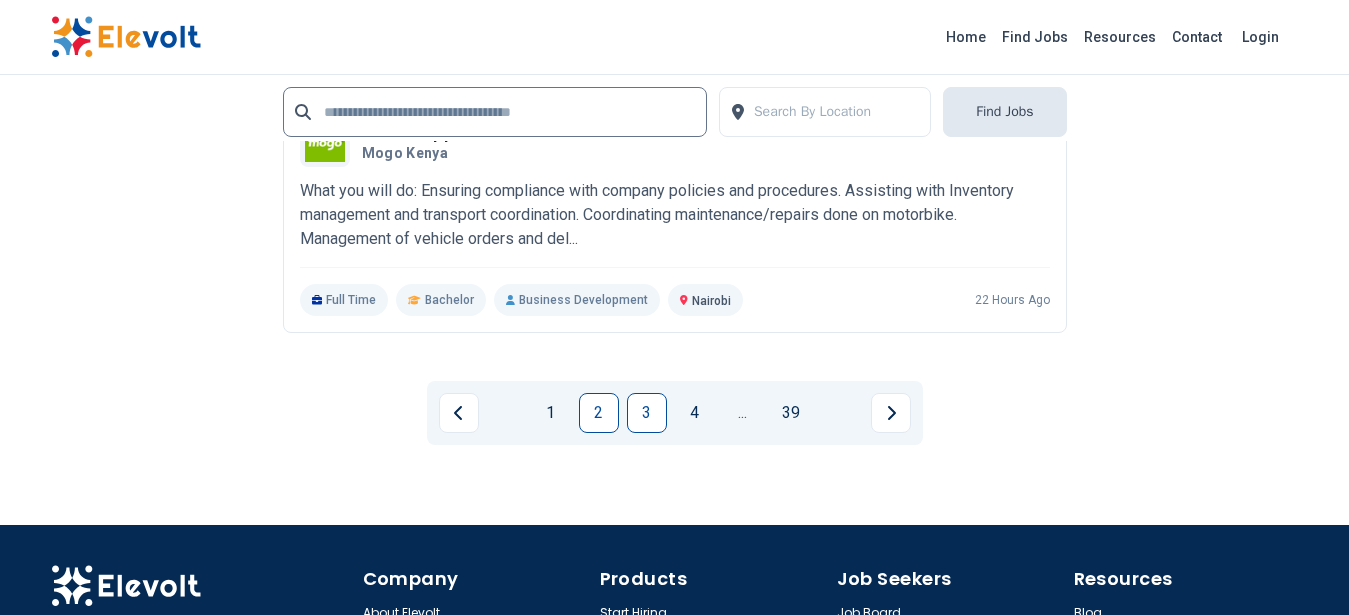 click on "3" at bounding box center [647, 413] 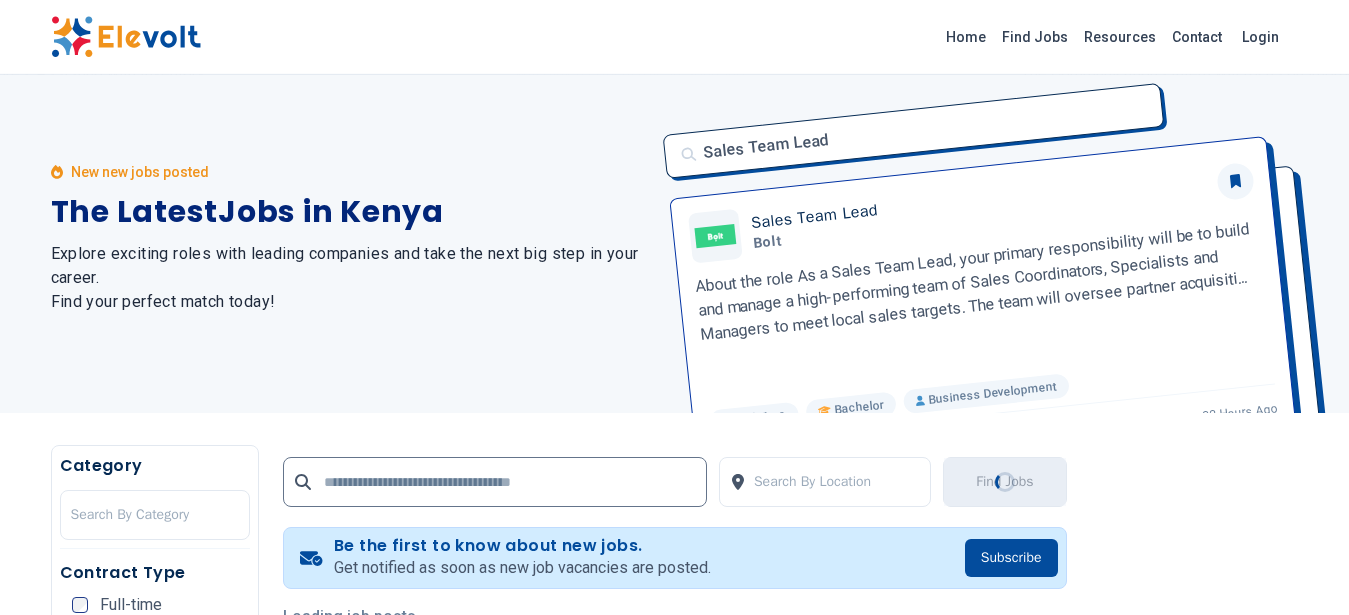scroll, scrollTop: 0, scrollLeft: 0, axis: both 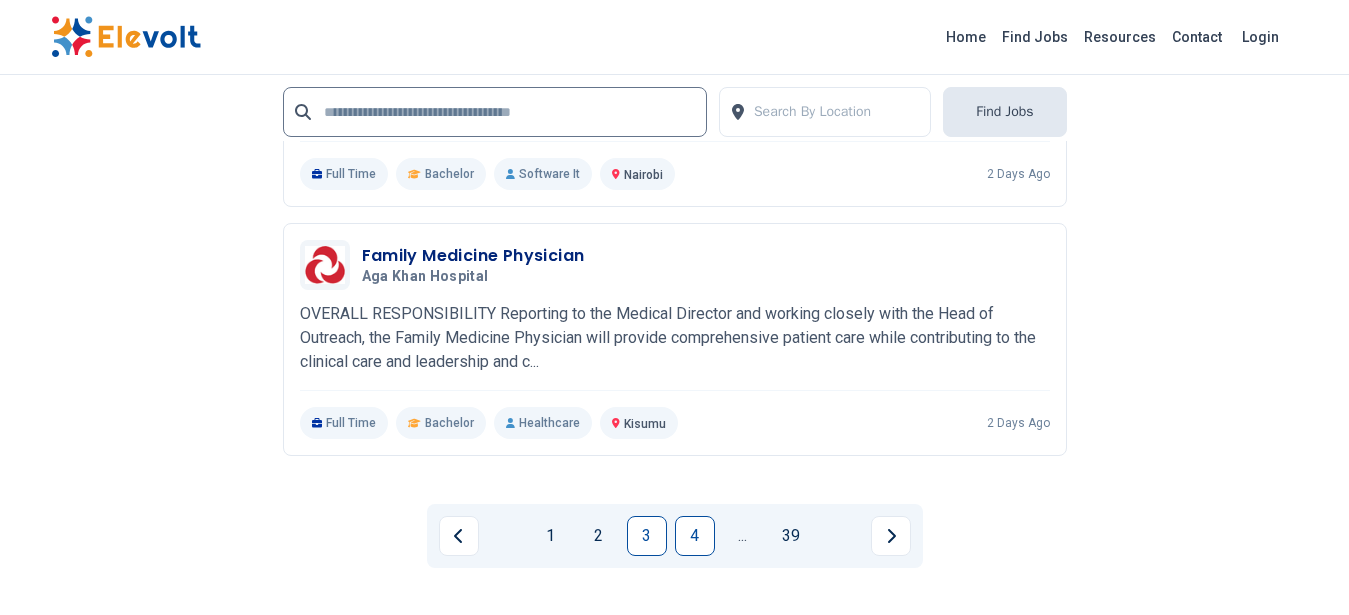 click on "4" at bounding box center [695, 536] 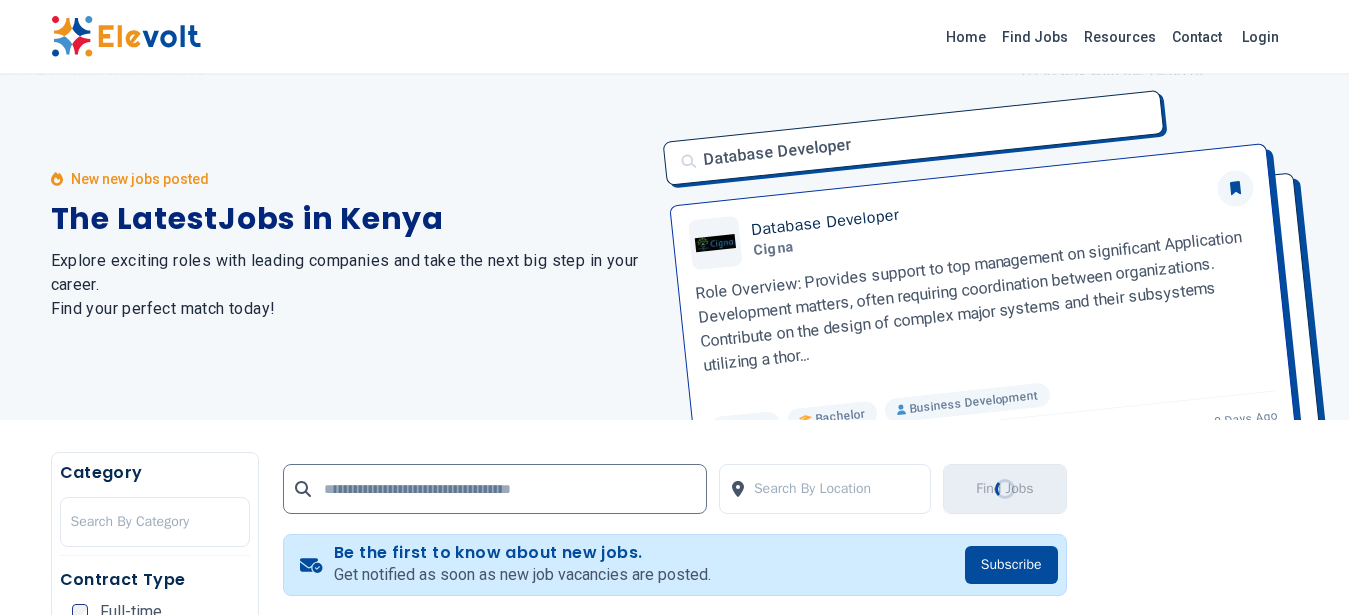 scroll, scrollTop: 0, scrollLeft: 0, axis: both 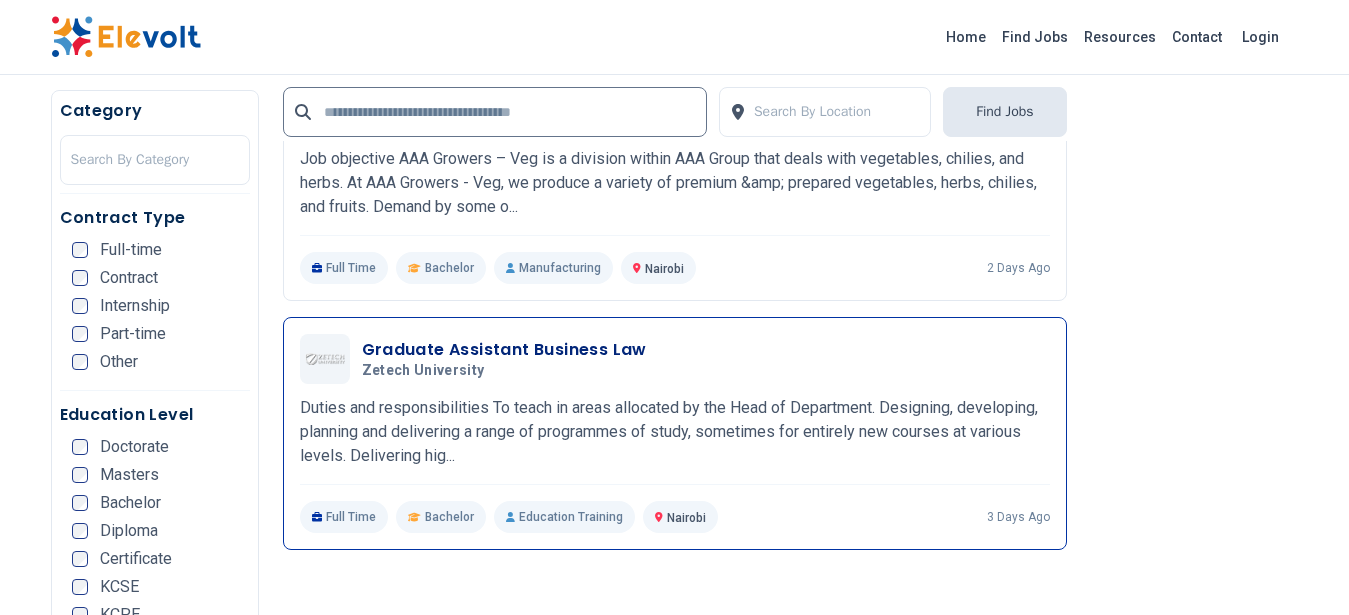 click on "Duties and responsibilities
To teach in areas allocated by the Head of Department.
Designing, developing, planning and delivering a range of programmes of study, sometimes for entirely new courses at various levels.
Delivering hig..." at bounding box center (675, 432) 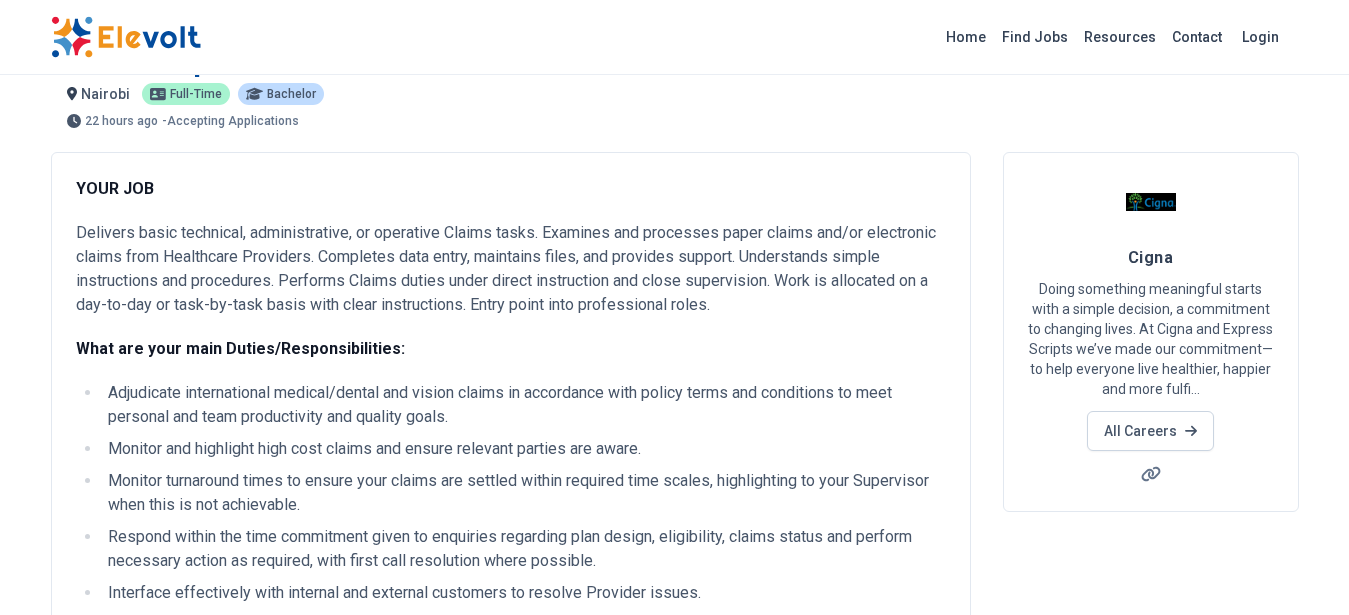 scroll, scrollTop: 0, scrollLeft: 0, axis: both 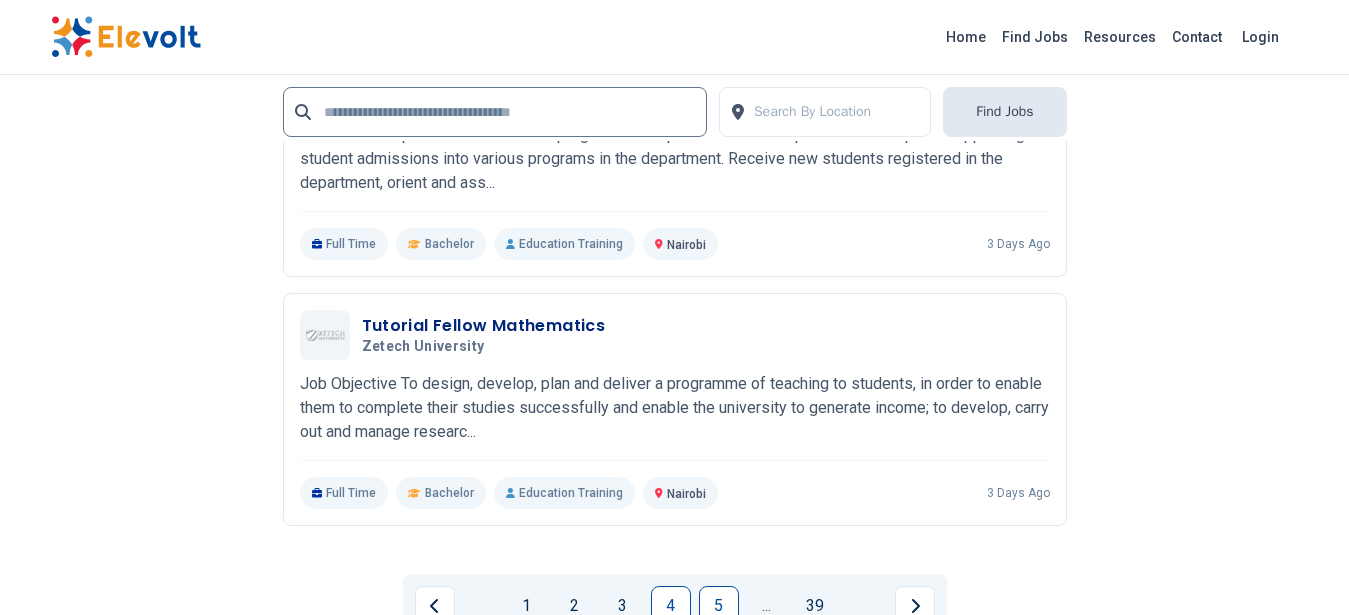 click on "5" at bounding box center [719, 606] 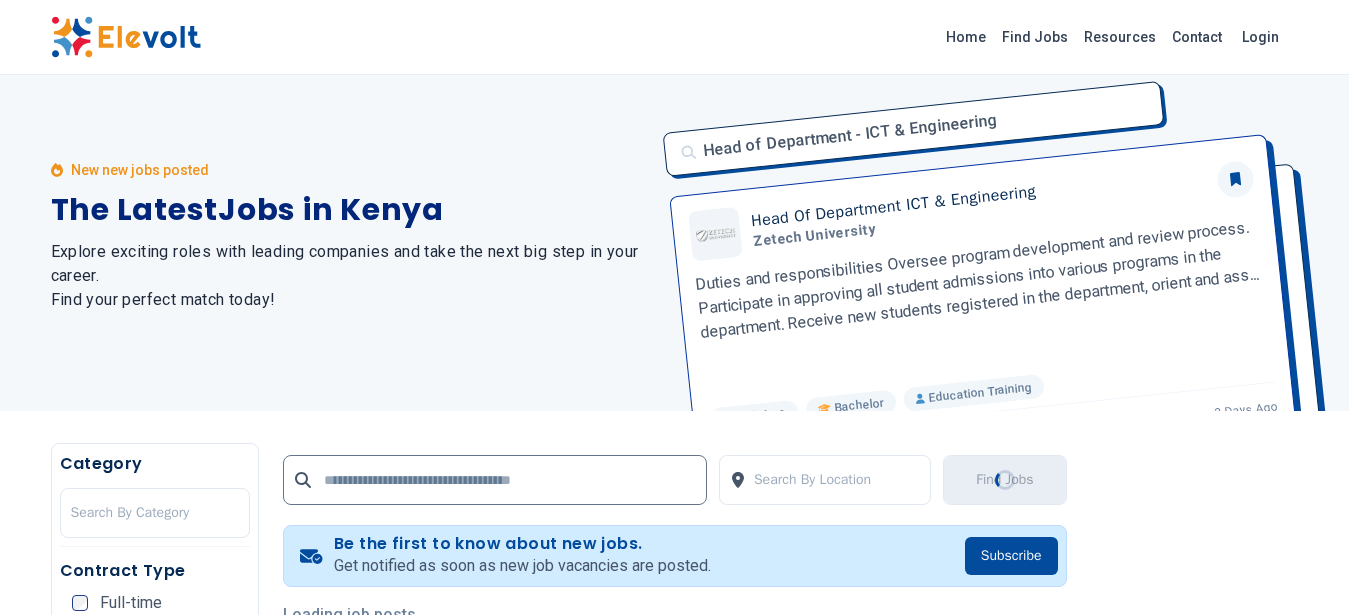 scroll, scrollTop: 0, scrollLeft: 0, axis: both 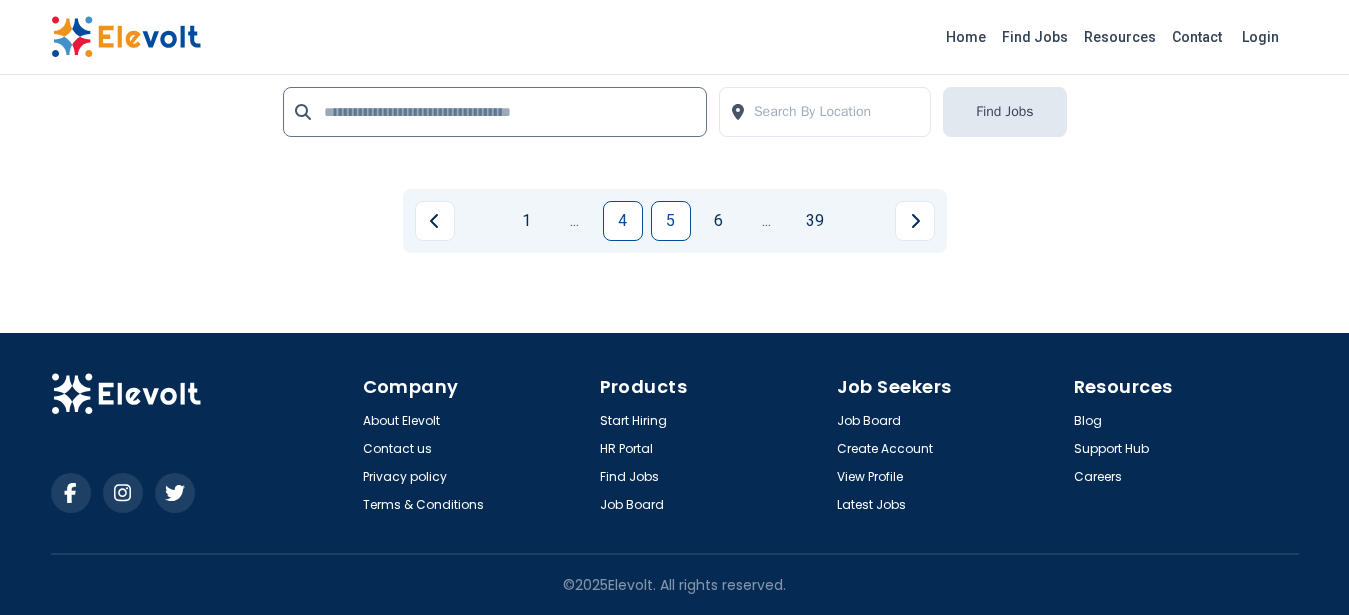 click on "4" at bounding box center (623, 221) 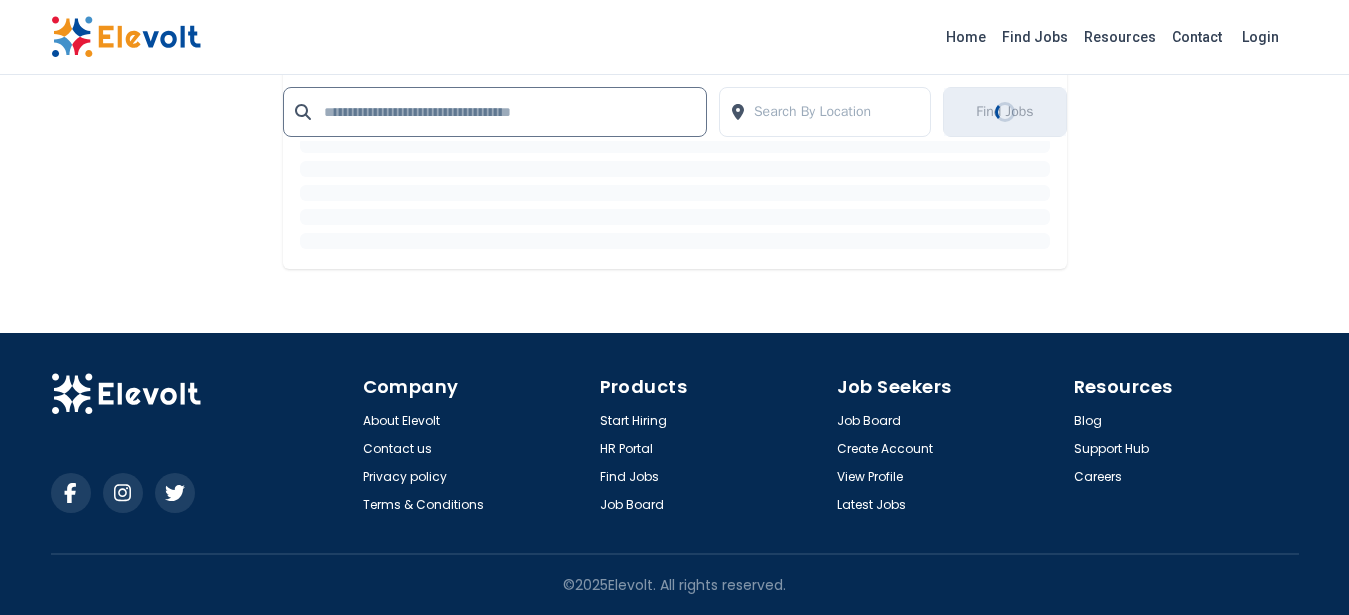 scroll, scrollTop: 54, scrollLeft: 0, axis: vertical 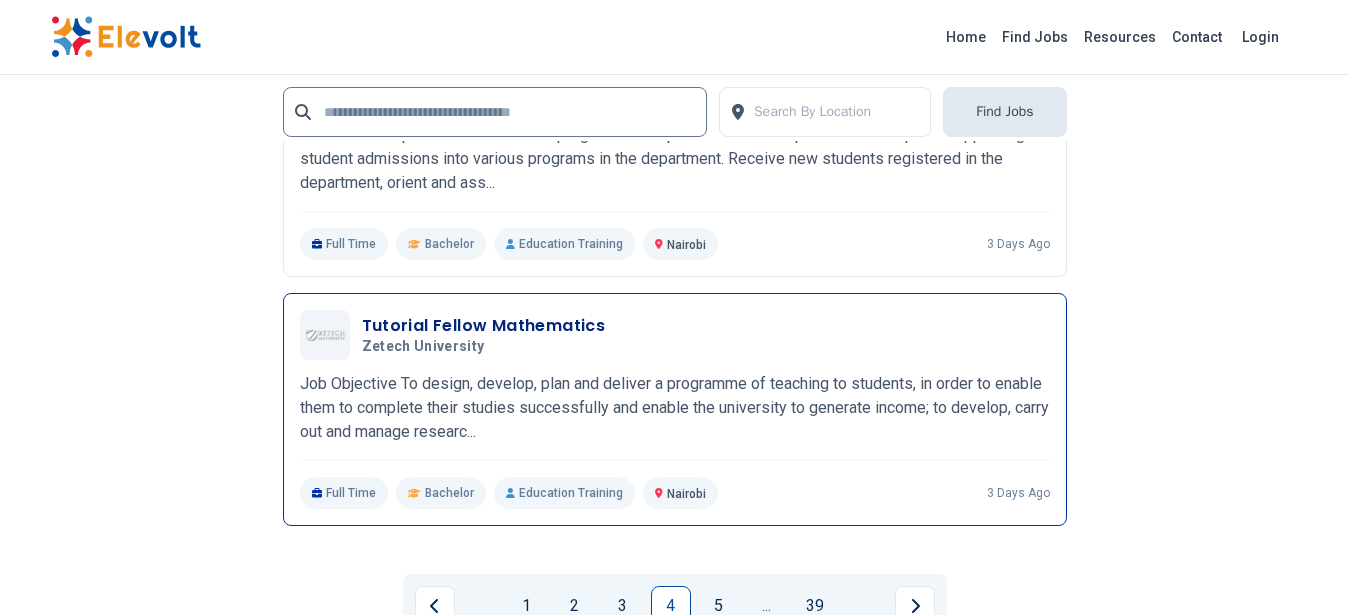 click on "Tutorial Fellow   Mathematics Zetech University 08/05/2025 09/04/2025 Nairobi KE Job Objective
To design, develop, plan and deliver a programme of teaching to students, in order to enable them to complete their studies successfully and enable the university to generate income; to develop, carry out and manage researc... Job Objective
To design, develop, plan and deliver a programme of teaching to students, in order to enable them to complete their studies successfully and enable the university to generate income; to develop, carry out and manage research projects to extend knowledge of the relevant subject area; to provide service to the community and the professions; to translate knowledge into practice; to write or publish books or other creative works and to offer clinical services as a senior consultant depending on the discipline.
Duties and responsibilities
To teach in areas allocated by the Head of Department.
Delivering high-quality lectures and practicals." at bounding box center (675, 409) 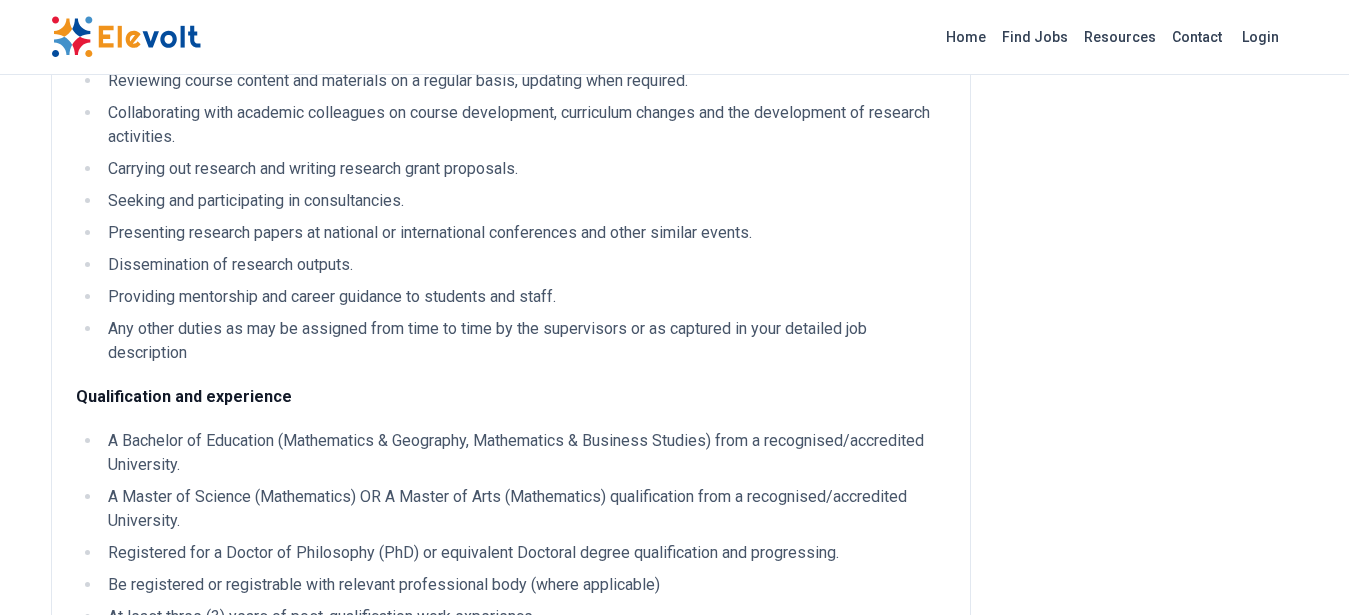 scroll, scrollTop: 506, scrollLeft: 0, axis: vertical 